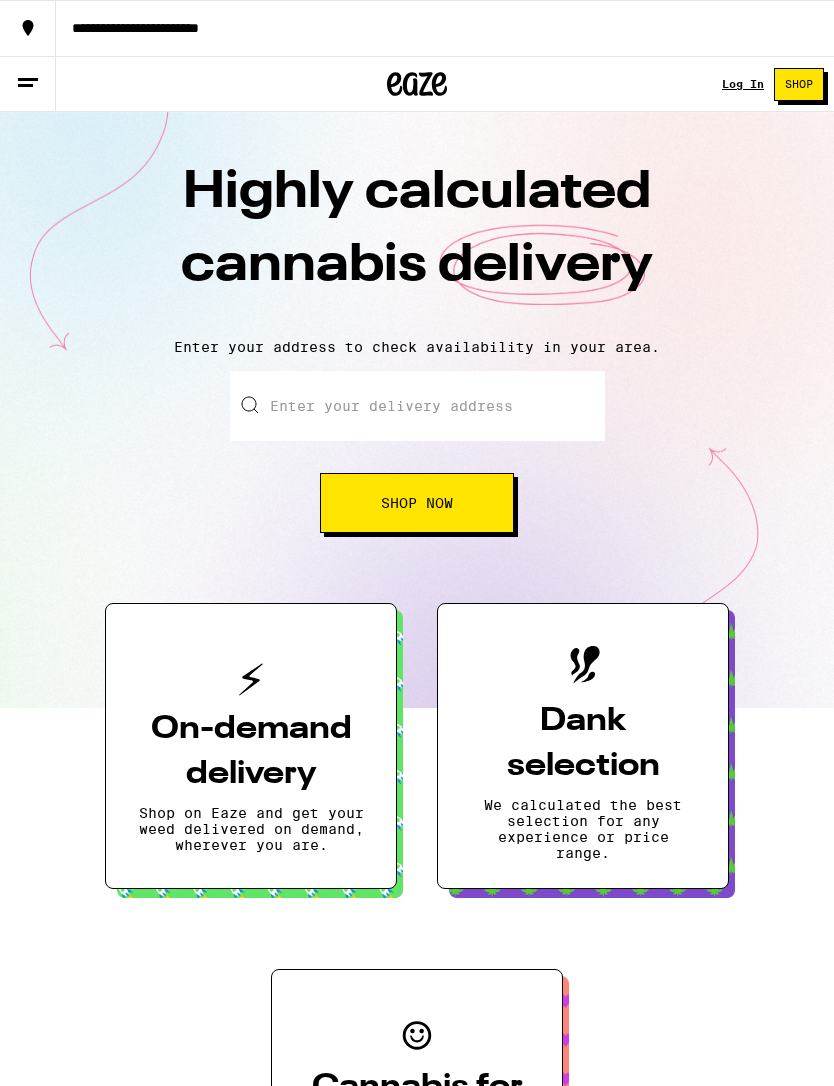 scroll, scrollTop: 0, scrollLeft: 0, axis: both 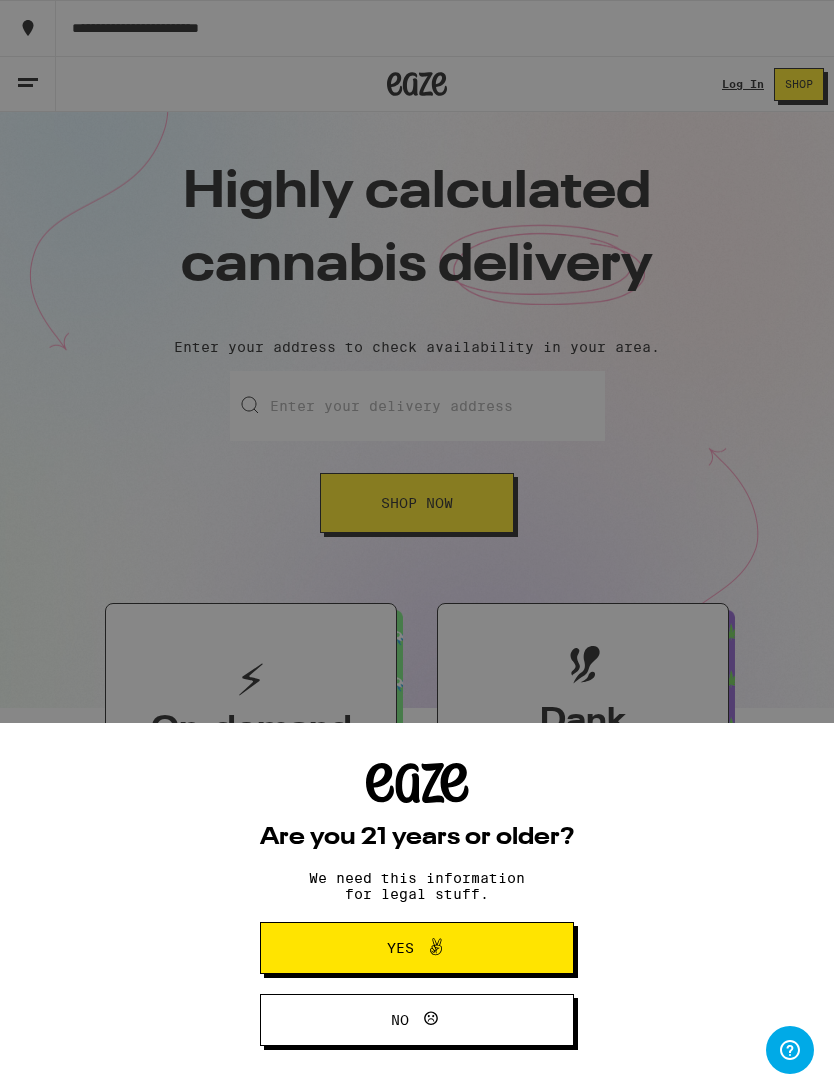 click on "Yes" at bounding box center (417, 948) 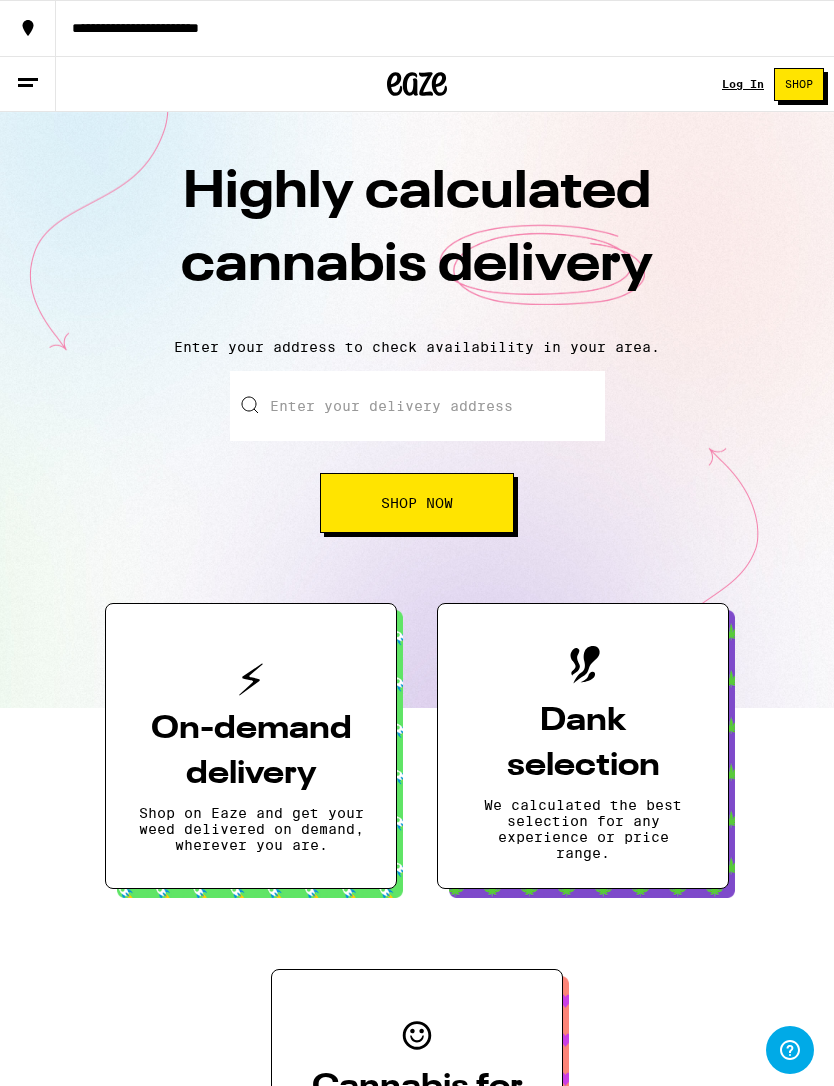 click on "Enter your delivery address" at bounding box center [417, 406] 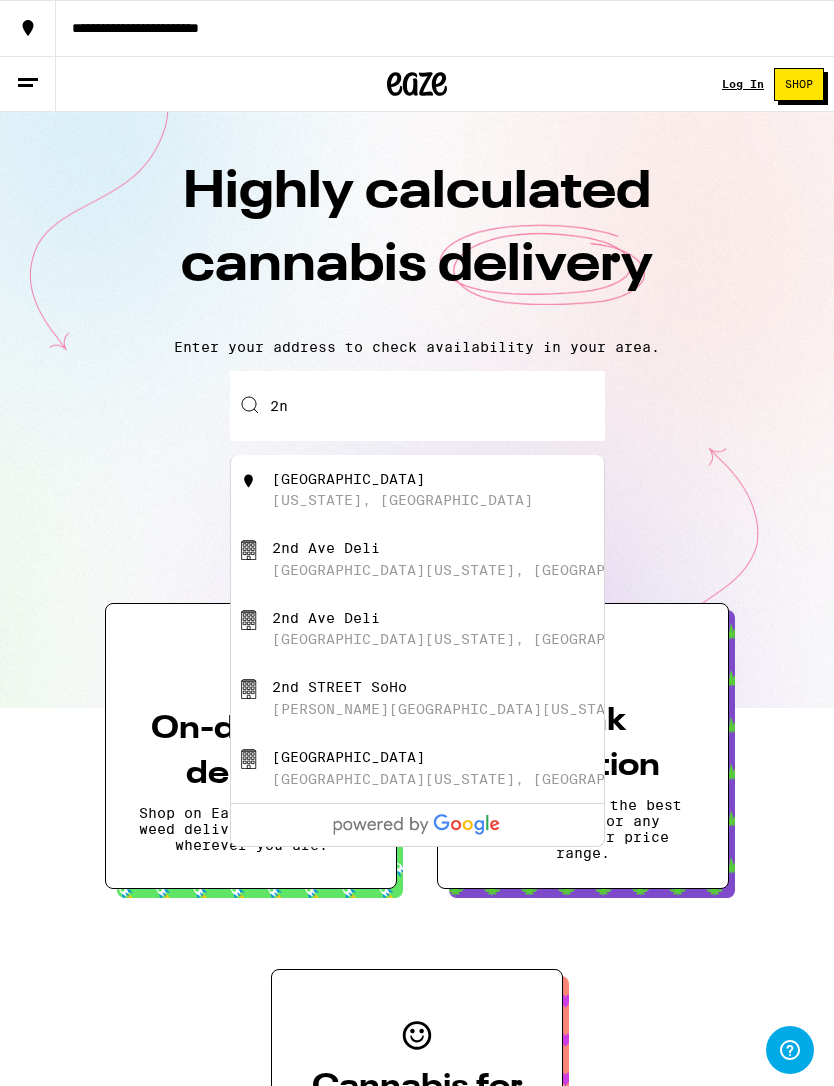 type on "2" 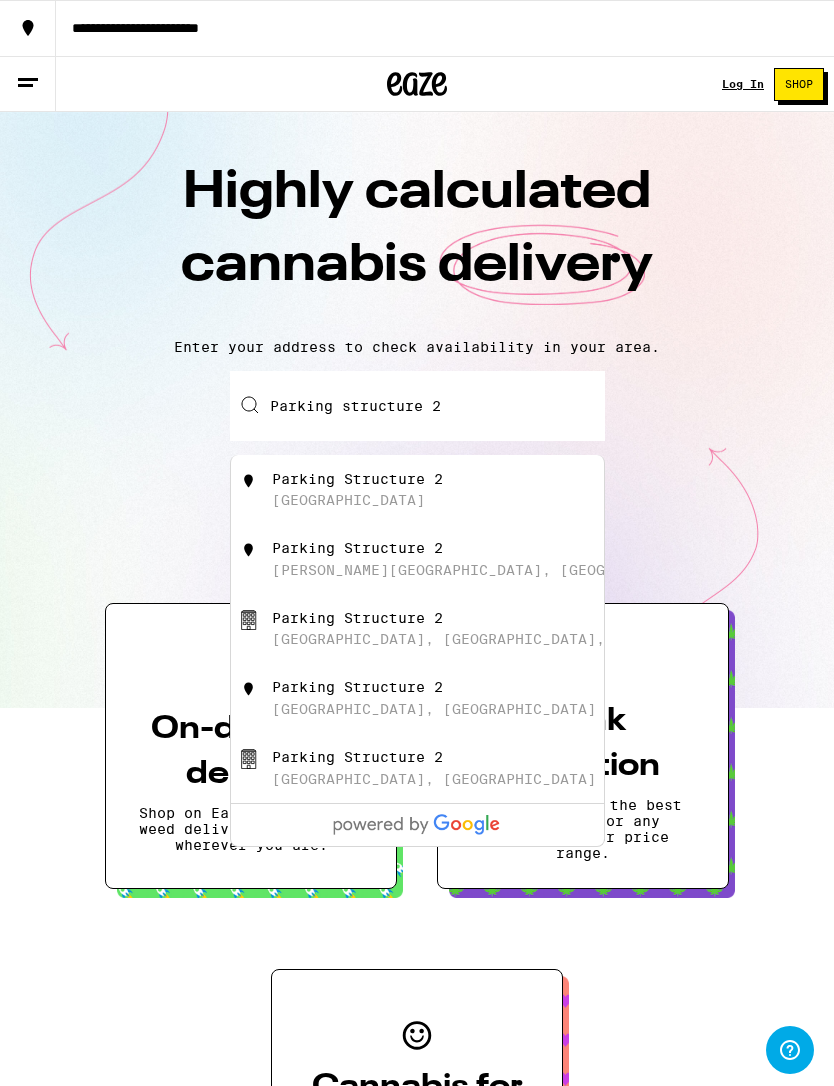 click on "Parking Structure 2" at bounding box center [357, 479] 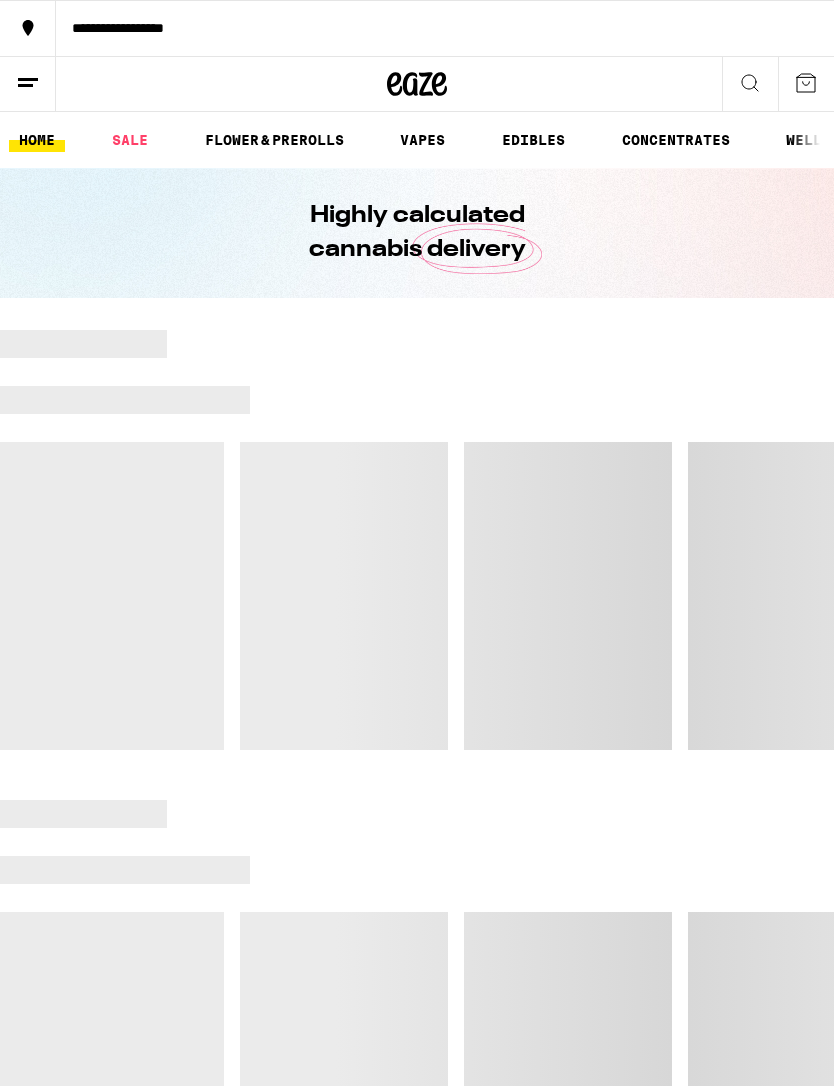scroll, scrollTop: 0, scrollLeft: 0, axis: both 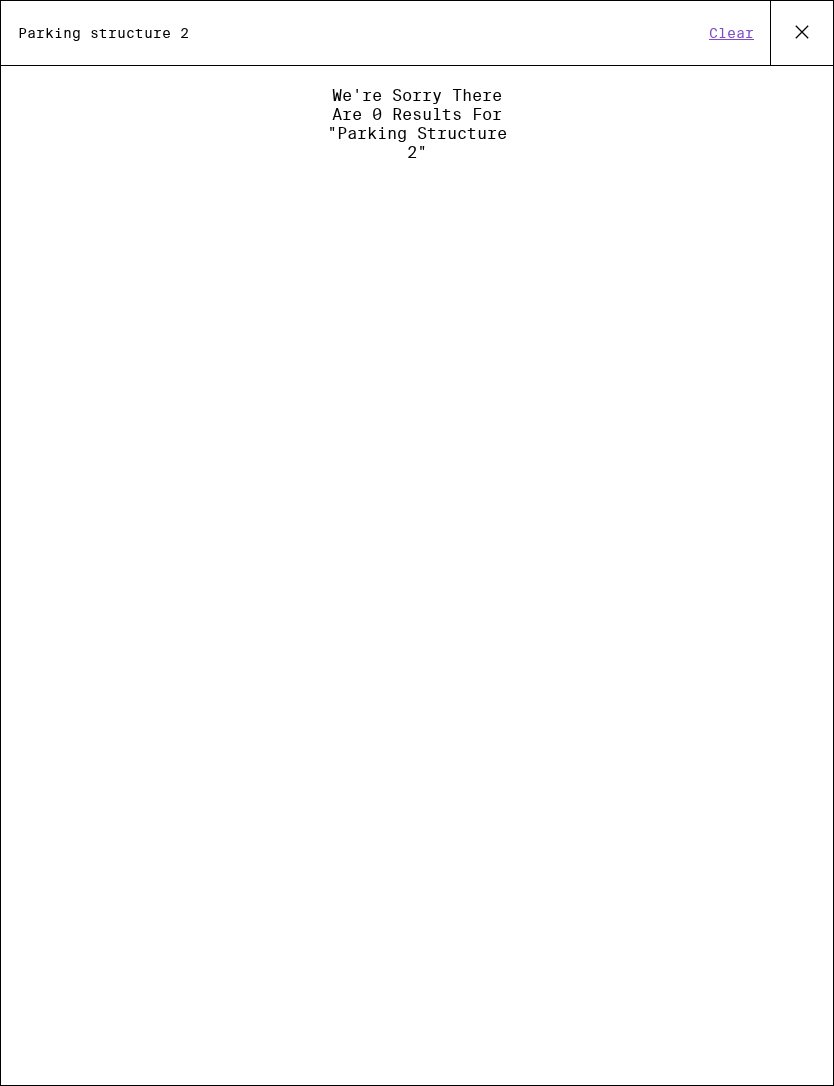type on "Parking structure 2" 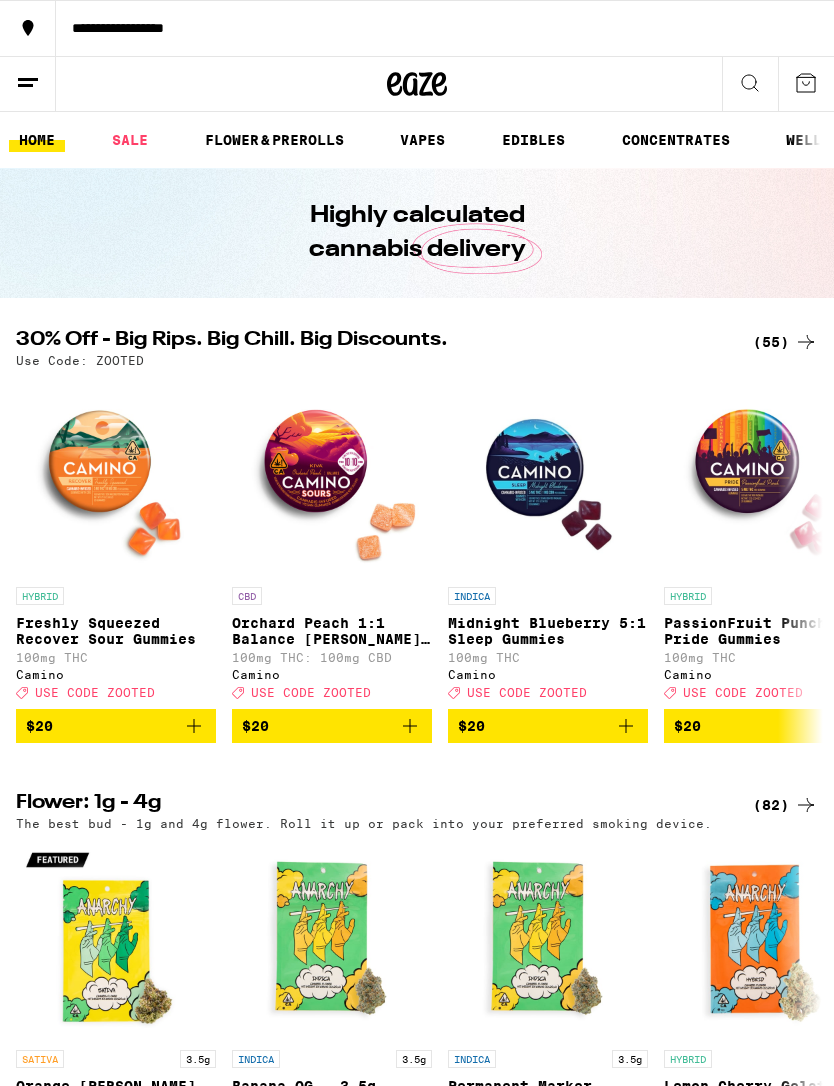 click on "**********" at bounding box center [445, 28] 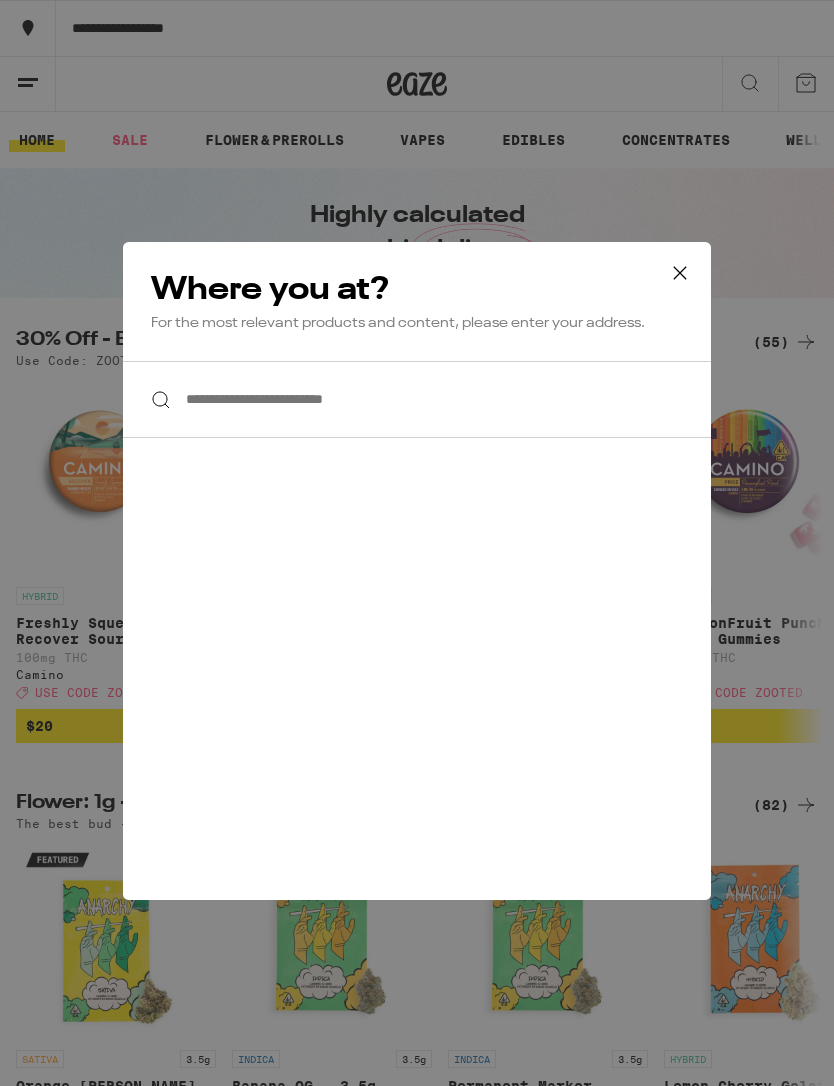 click on "**********" at bounding box center (417, 399) 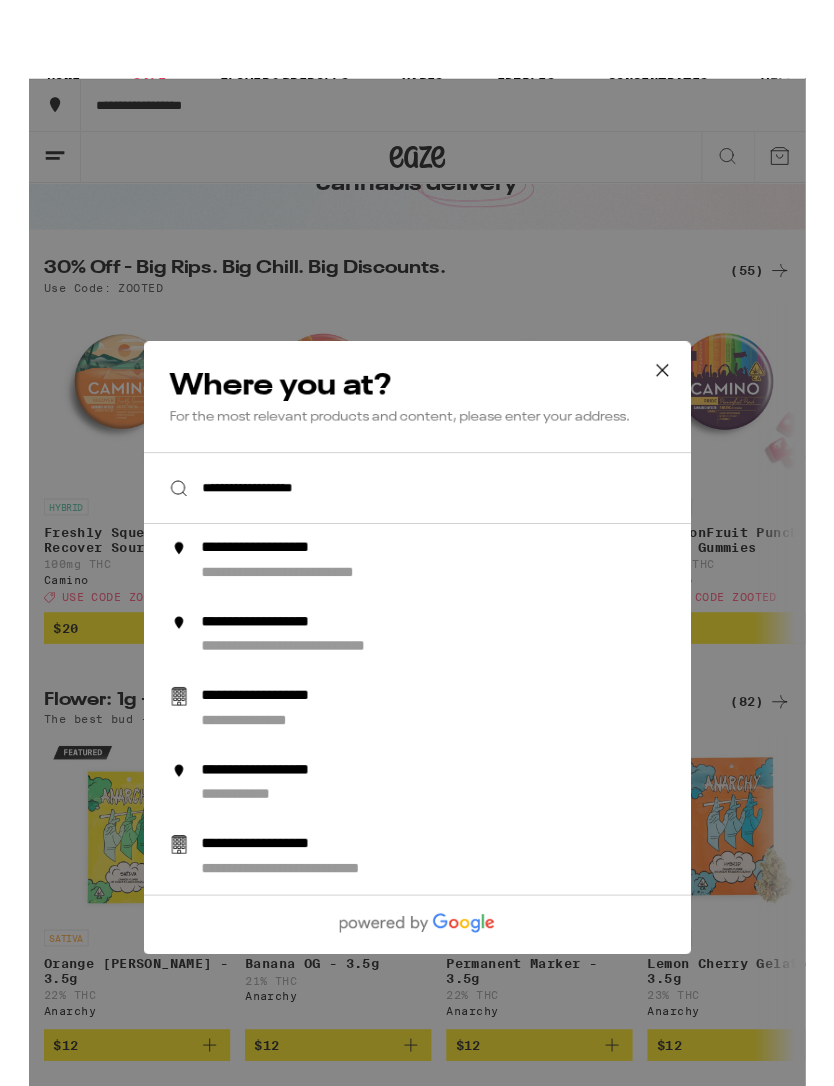 scroll, scrollTop: 140, scrollLeft: 0, axis: vertical 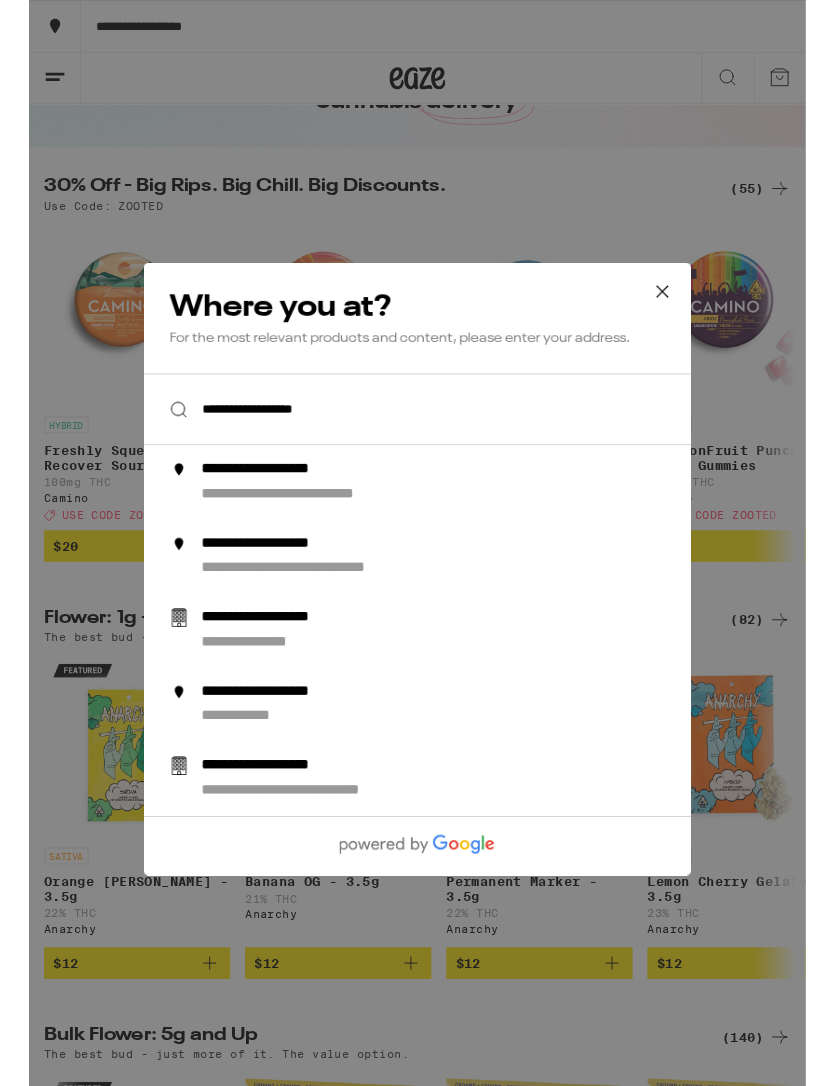 click on "**********" at bounding box center [457, 836] 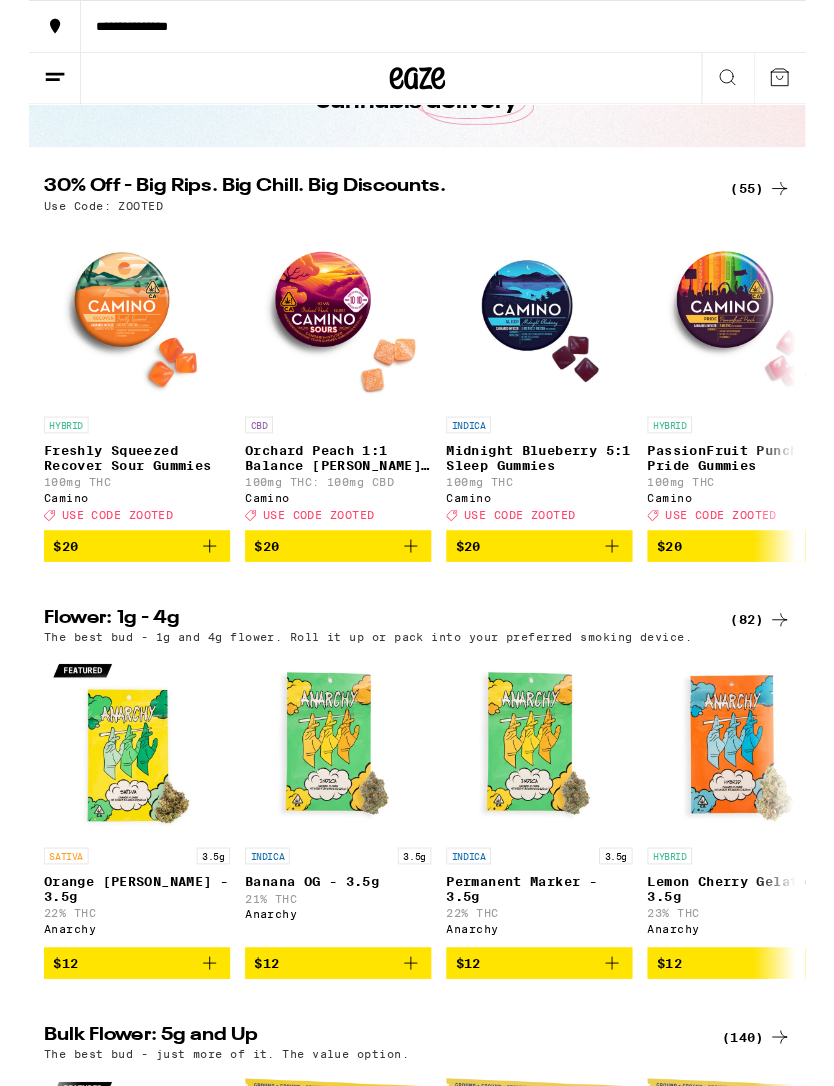 click on "(55)" at bounding box center (785, 202) 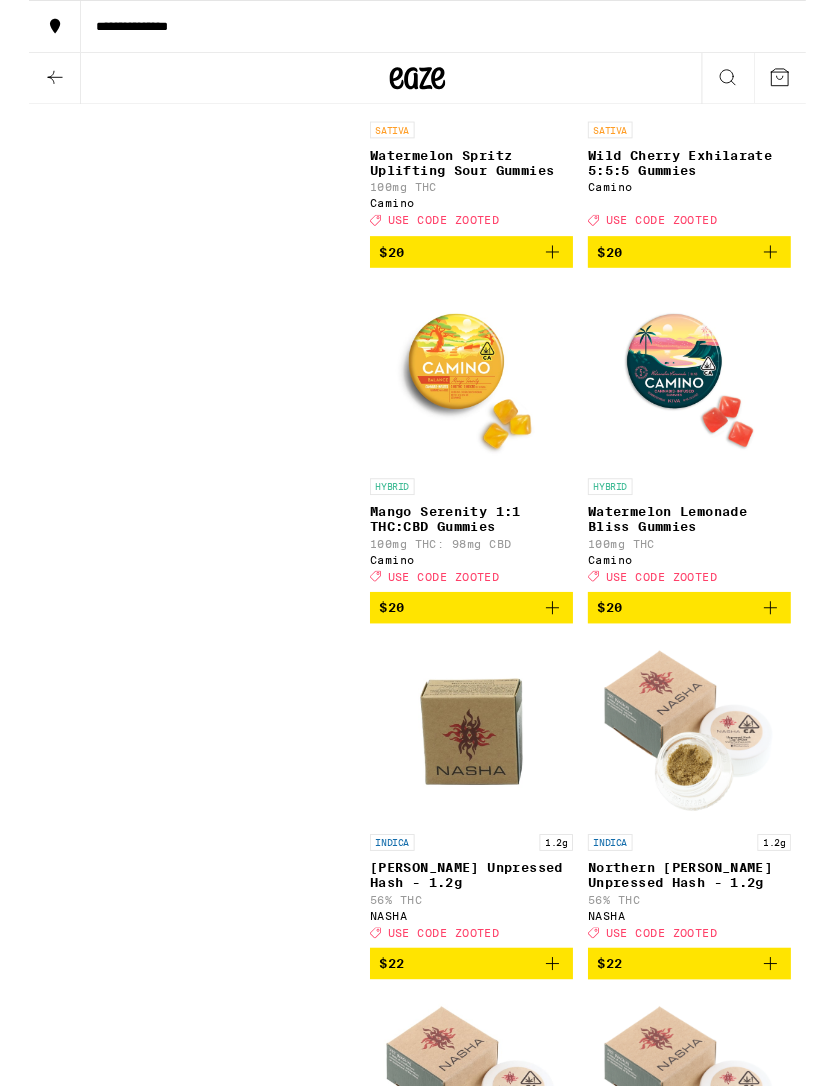 scroll, scrollTop: 4159, scrollLeft: 0, axis: vertical 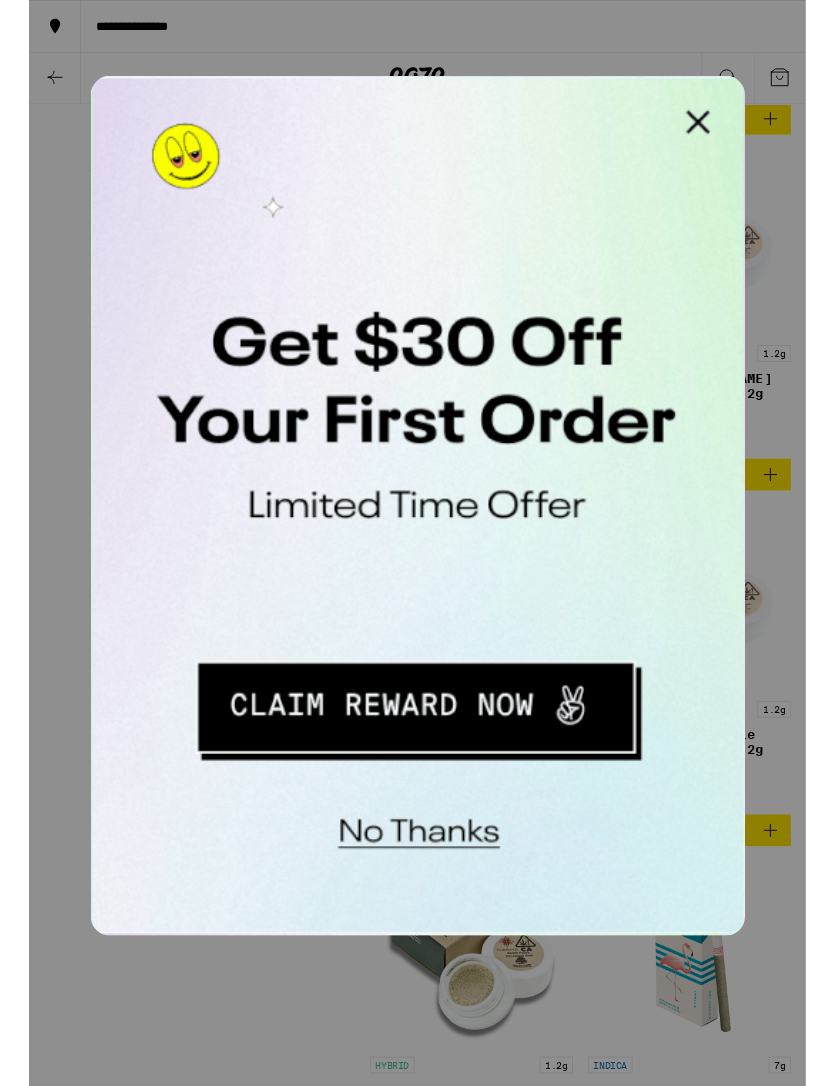 click on "No thanks" at bounding box center [227, 257] 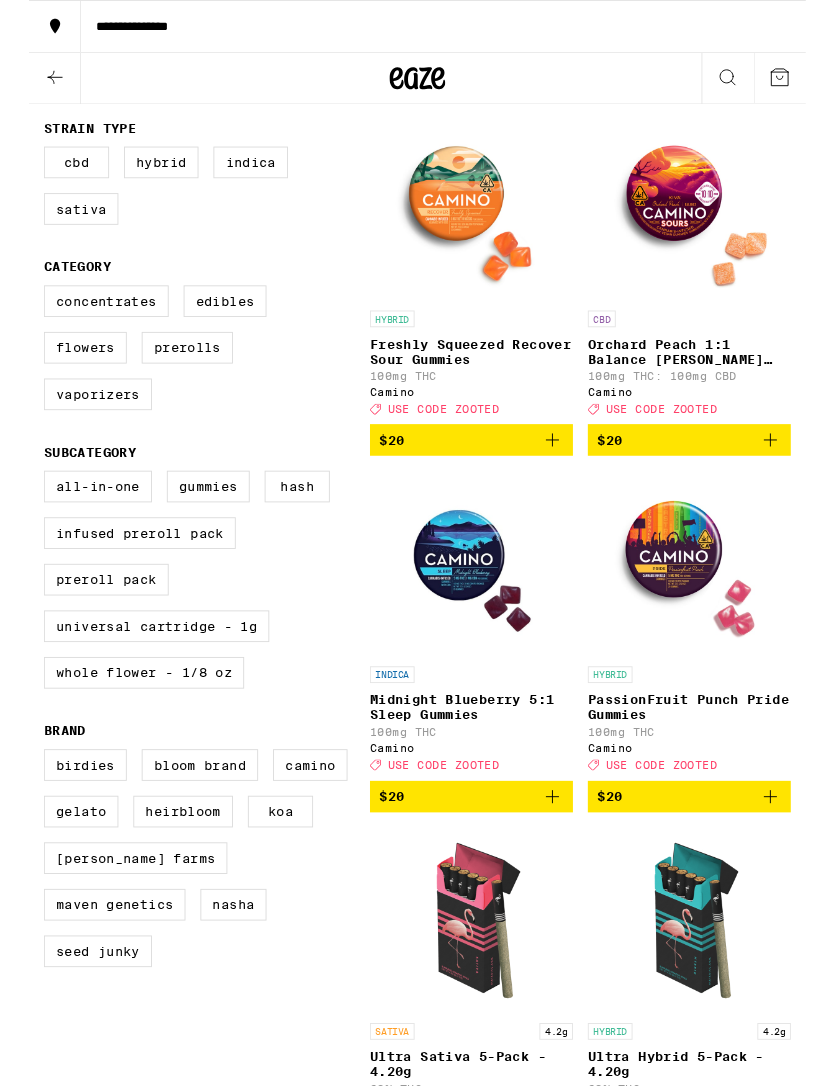 scroll, scrollTop: 218, scrollLeft: 0, axis: vertical 